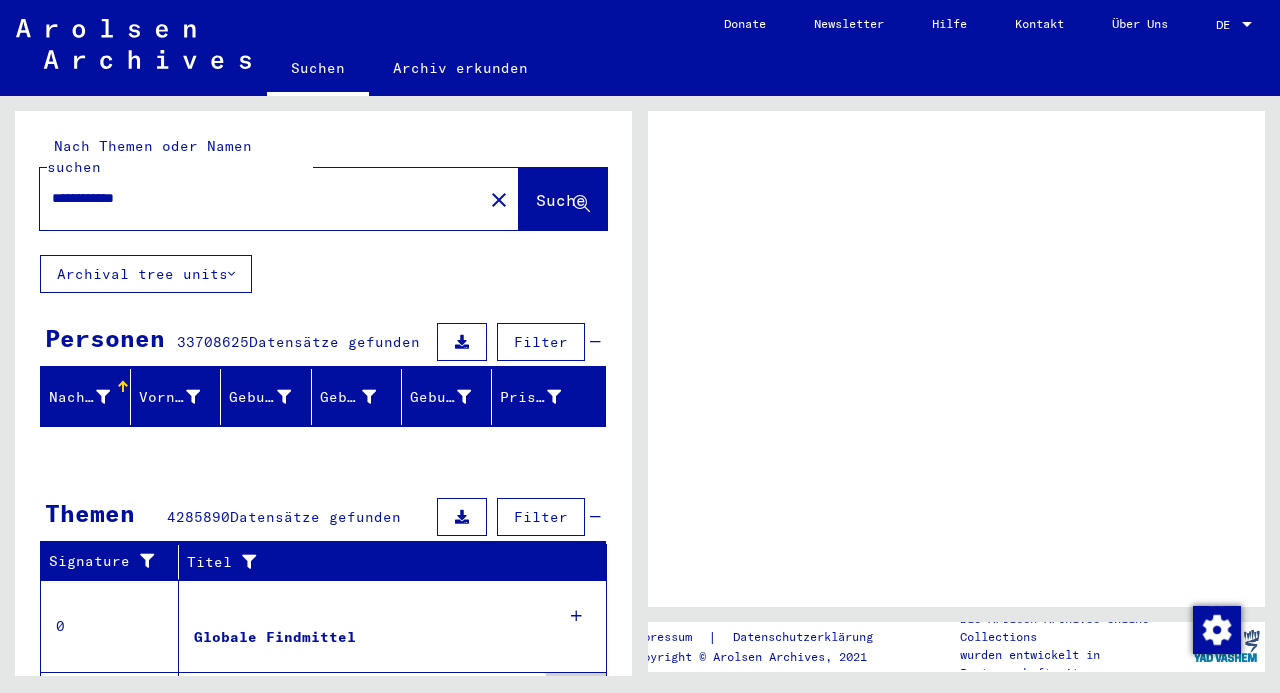 scroll, scrollTop: 0, scrollLeft: 0, axis: both 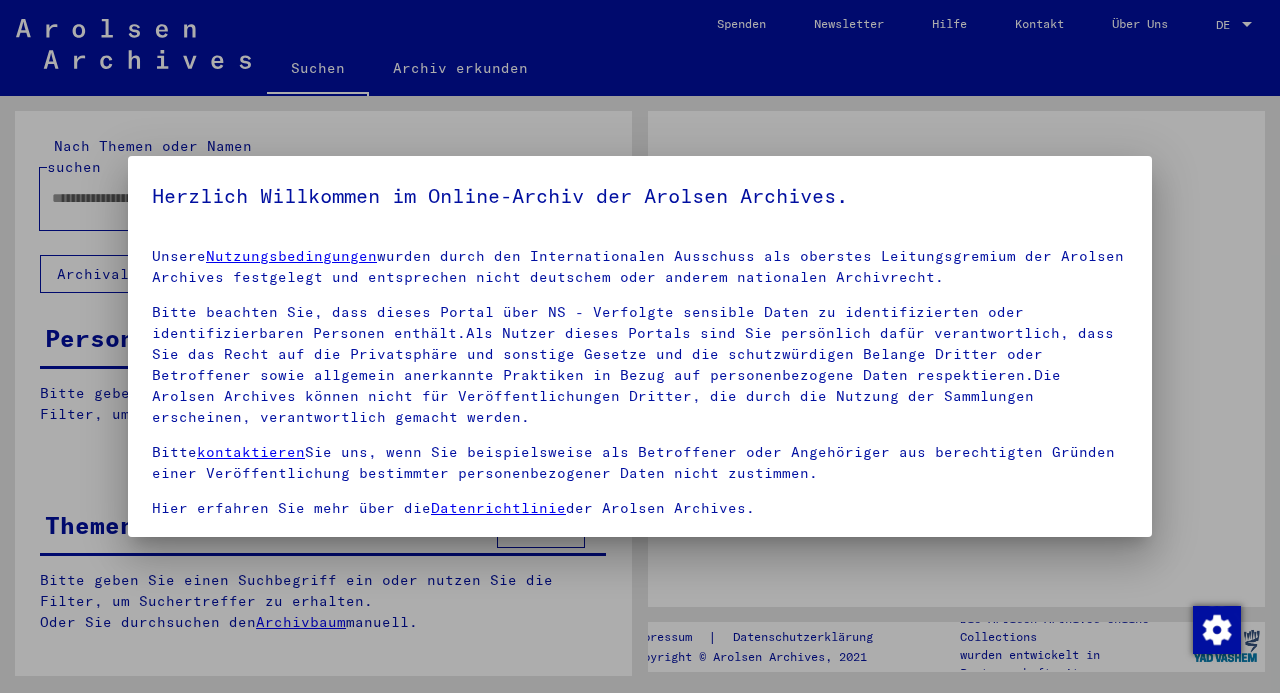 type on "**********" 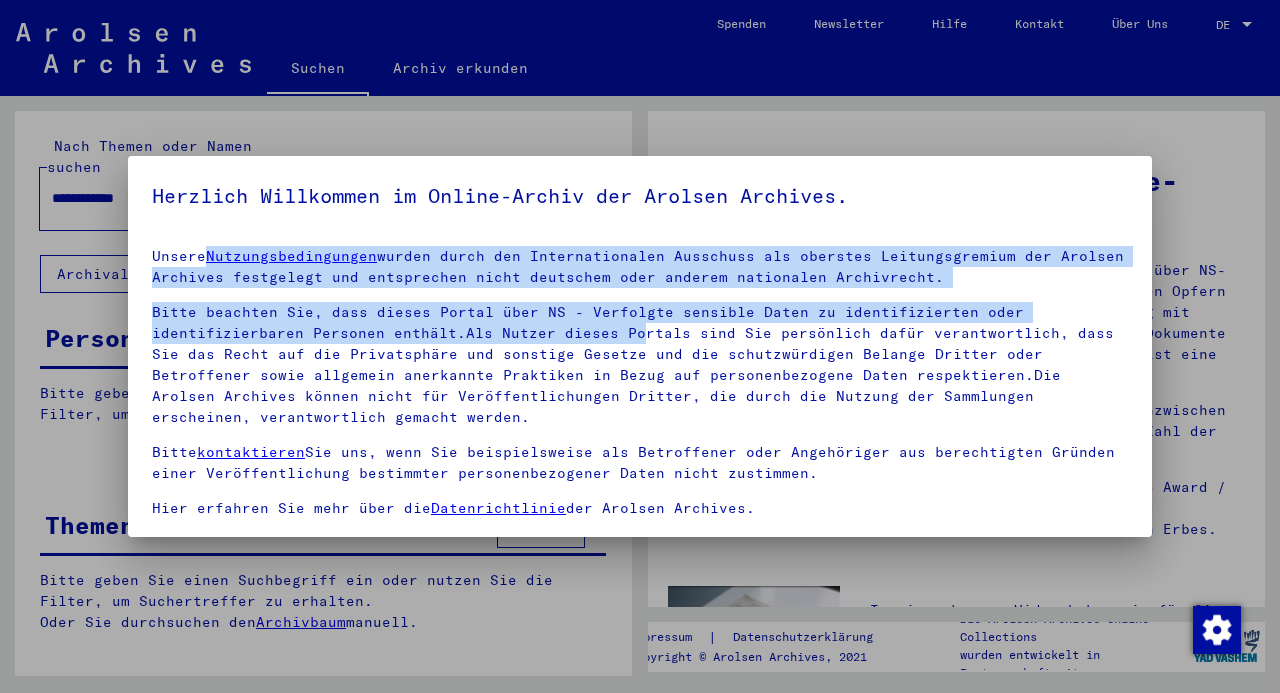 click on "Unsere  Nutzungsbedingungen  wurden durch den Internationalen Ausschuss als oberstes Leitungsgremium der Arolsen Archives festgelegt und entsprechen nicht deutschem oder anderem nationalen Archivrecht. Bitte beachten Sie, dass dieses Portal über NS - Verfolgte sensible Daten zu identifizierten oder identifizierbaren Personen enthält.Als Nutzer dieses Portals sind Sie persönlich dafür verantwortlich, dass Sie das Recht auf die Privatsphäre und sonstige Gesetze und die schutzwürdigen Belange Dritter oder Betroffener sowie allgemein anerkannte Praktiken in Bezug auf personenbezogene Daten respektieren.Die Arolsen Archives können nicht für Veröffentlichungen Dritter, die durch die Nutzung der Sammlungen erscheinen, verantwortlich gemacht werden. Bitte  kontaktieren  Sie uns, wenn Sie beispielsweise als Betroffener oder Angehöriger aus berechtigten Gründen einer Veröffentlichung bestimmter personenbezogener Daten nicht zustimmen. Hier erfahren Sie mehr über die  Datenrichtlinie  der Arolsen Archives." at bounding box center (640, 421) 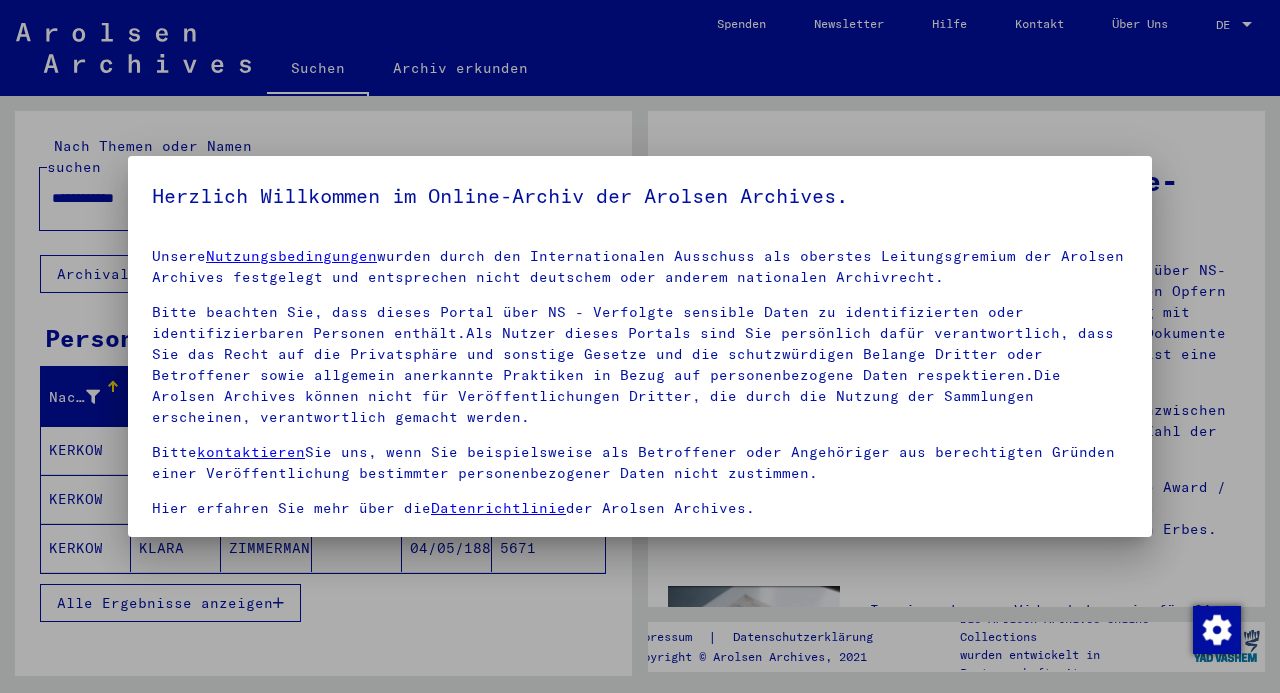 click at bounding box center (640, 346) 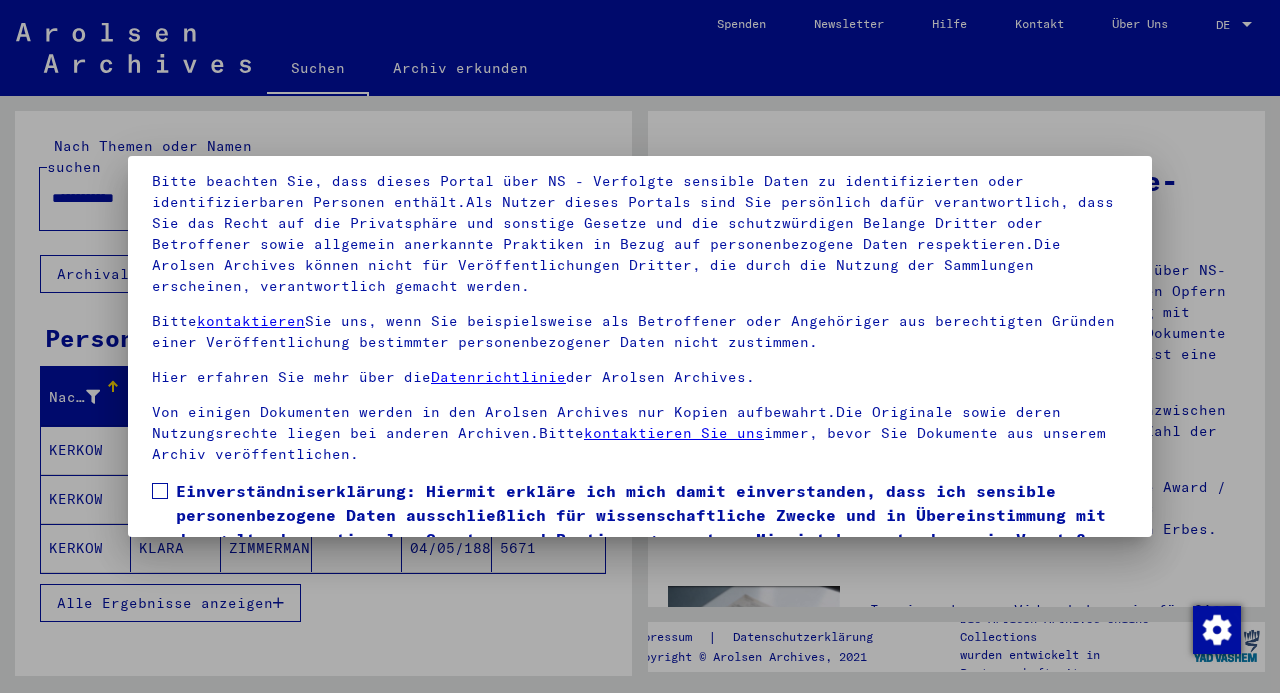 scroll, scrollTop: 169, scrollLeft: 0, axis: vertical 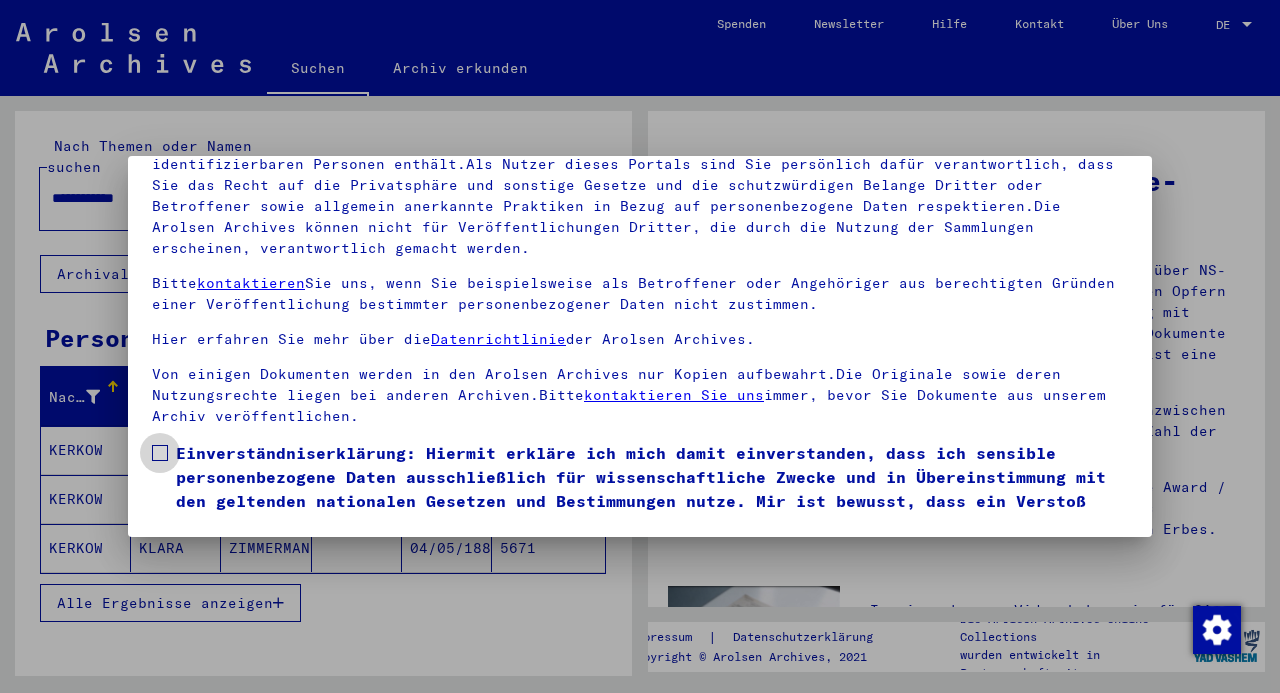 click at bounding box center [160, 453] 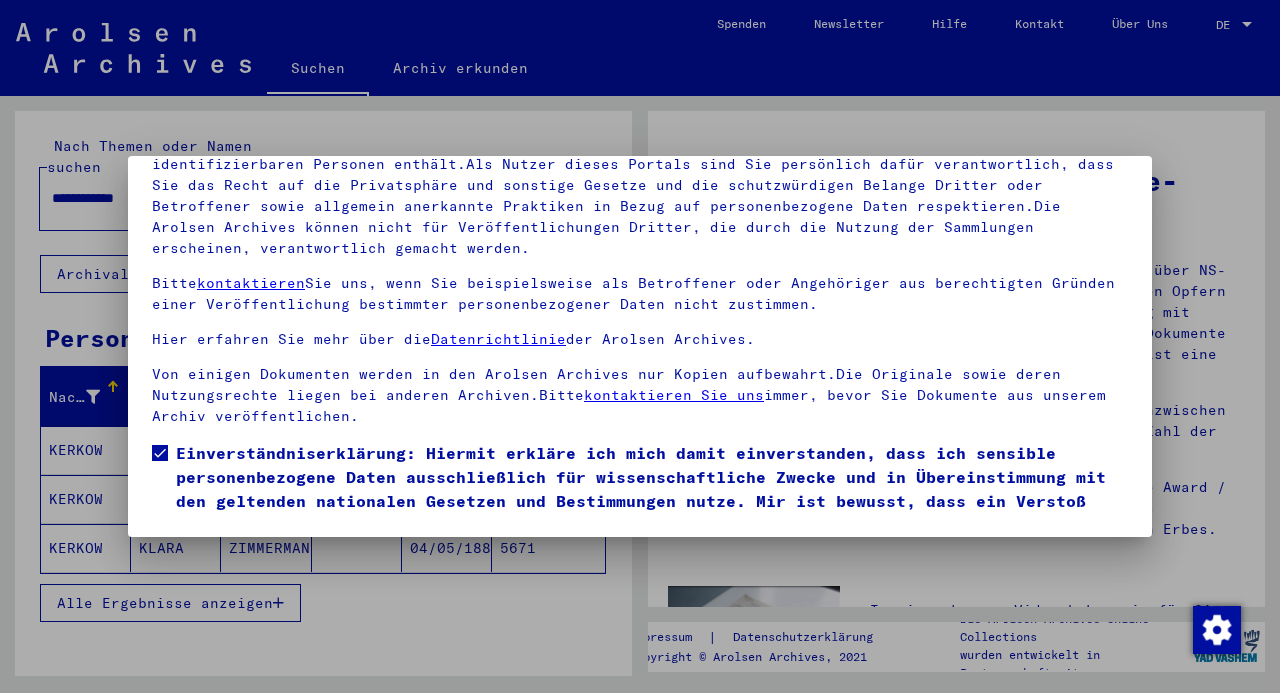 scroll, scrollTop: 169, scrollLeft: 0, axis: vertical 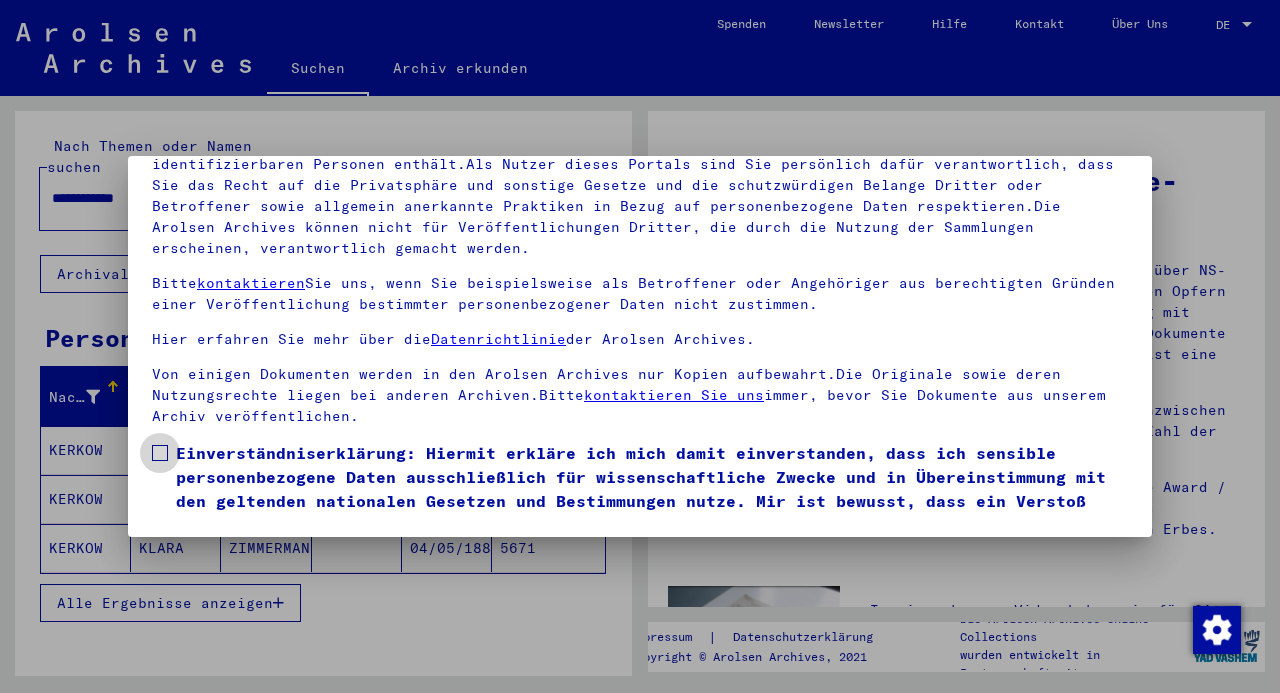 click on "Einverständniserklärung: Hiermit erkläre ich mich damit einverstanden, dass ich sensible personenbezogene Daten ausschließlich für wissenschaftliche Zwecke und in Übereinstimmung mit den geltenden nationalen Gesetzen und Bestimmungen nutze. Mir ist bewusst, dass ein Verstoß gegen diese Gesetze und/oder Bestimmungen strafrechtliche Konsequenzen nach sich ziehen kann." at bounding box center (640, 489) 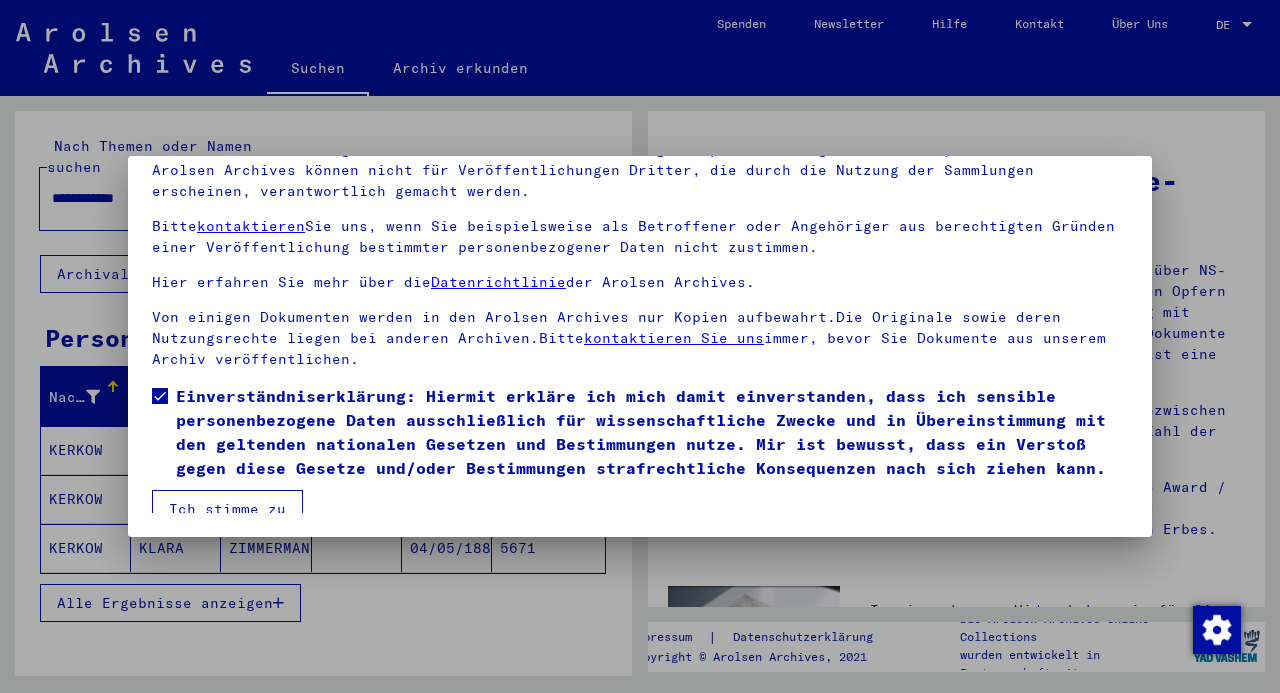 scroll, scrollTop: 71, scrollLeft: 0, axis: vertical 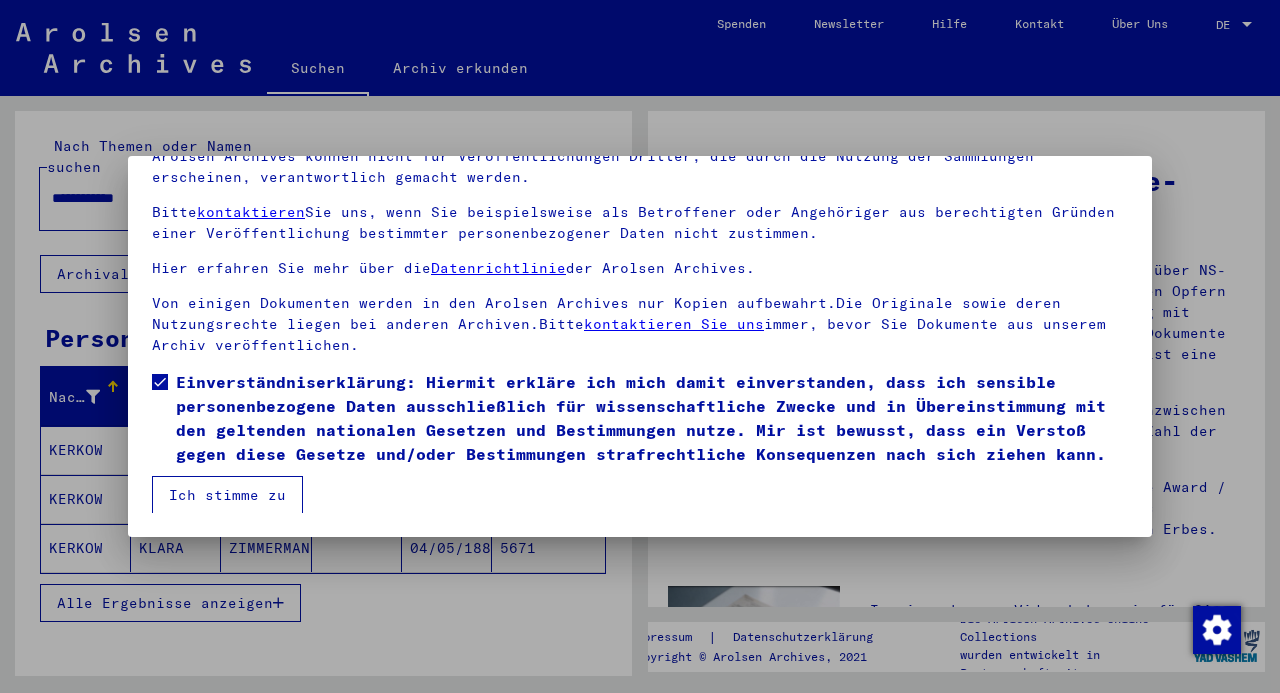 click on "Ich stimme zu" at bounding box center (227, 495) 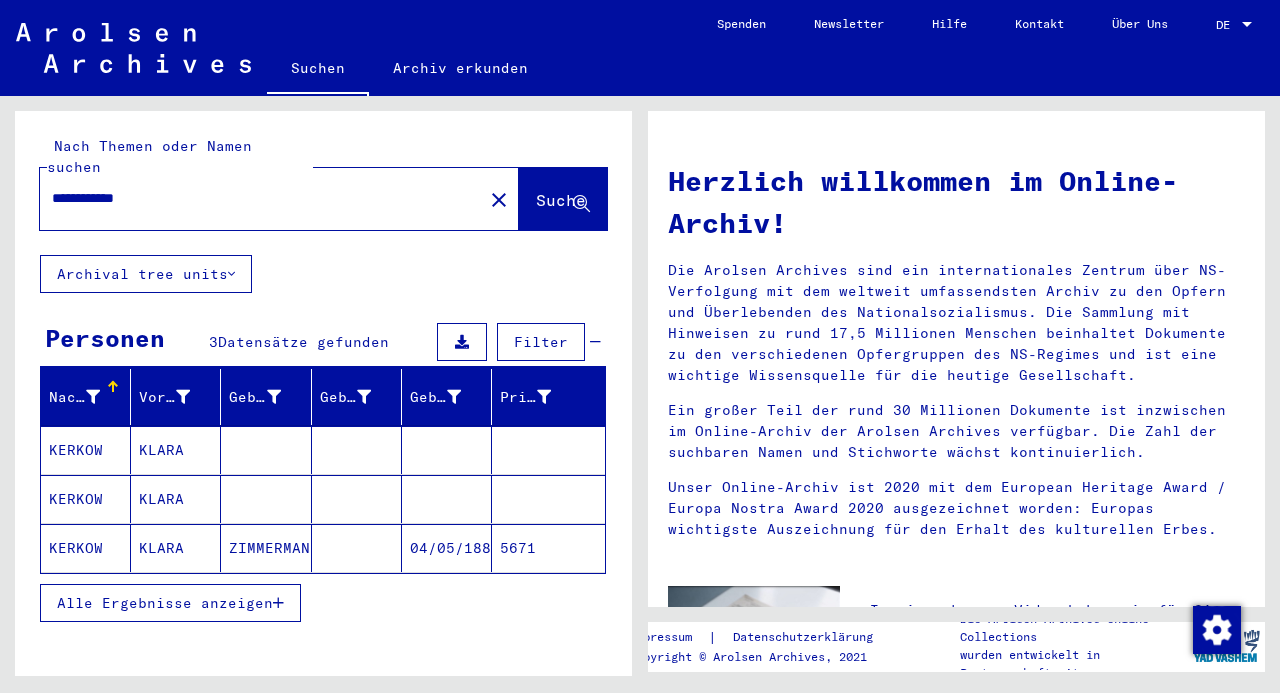 click on "ZIMMERMANN" 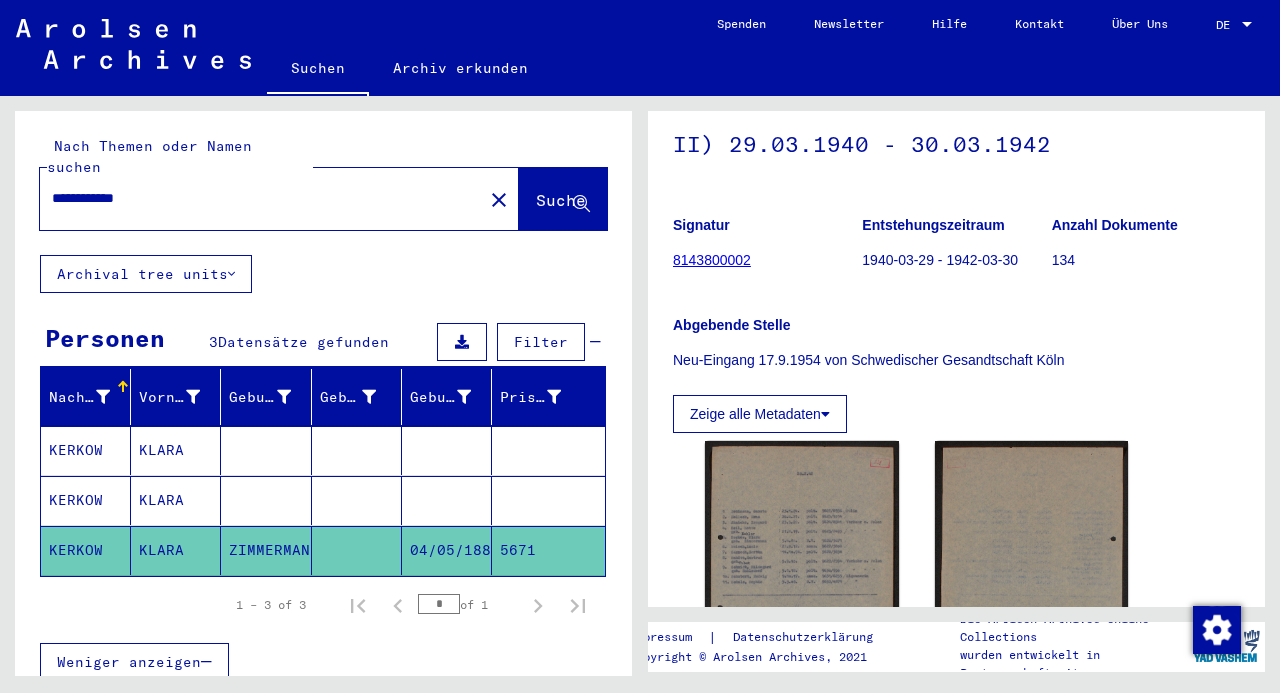 scroll, scrollTop: 196, scrollLeft: 0, axis: vertical 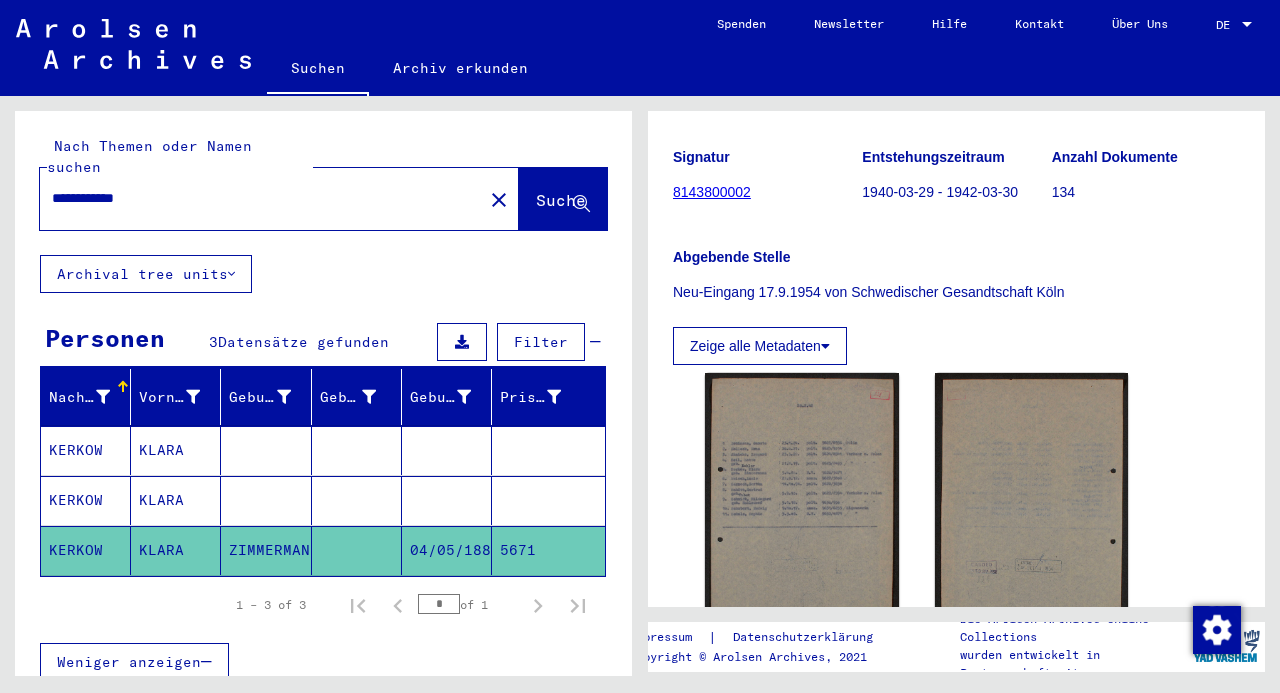 click on "Zeige alle Metadaten" 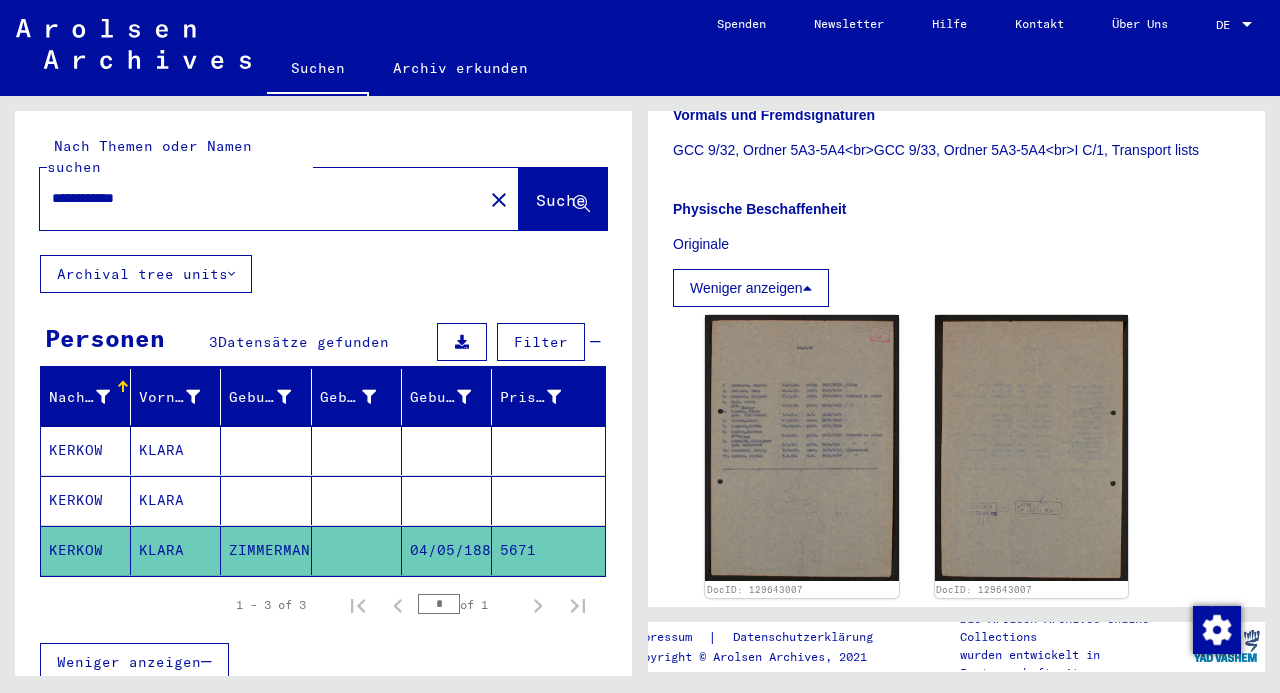 scroll, scrollTop: 549, scrollLeft: 0, axis: vertical 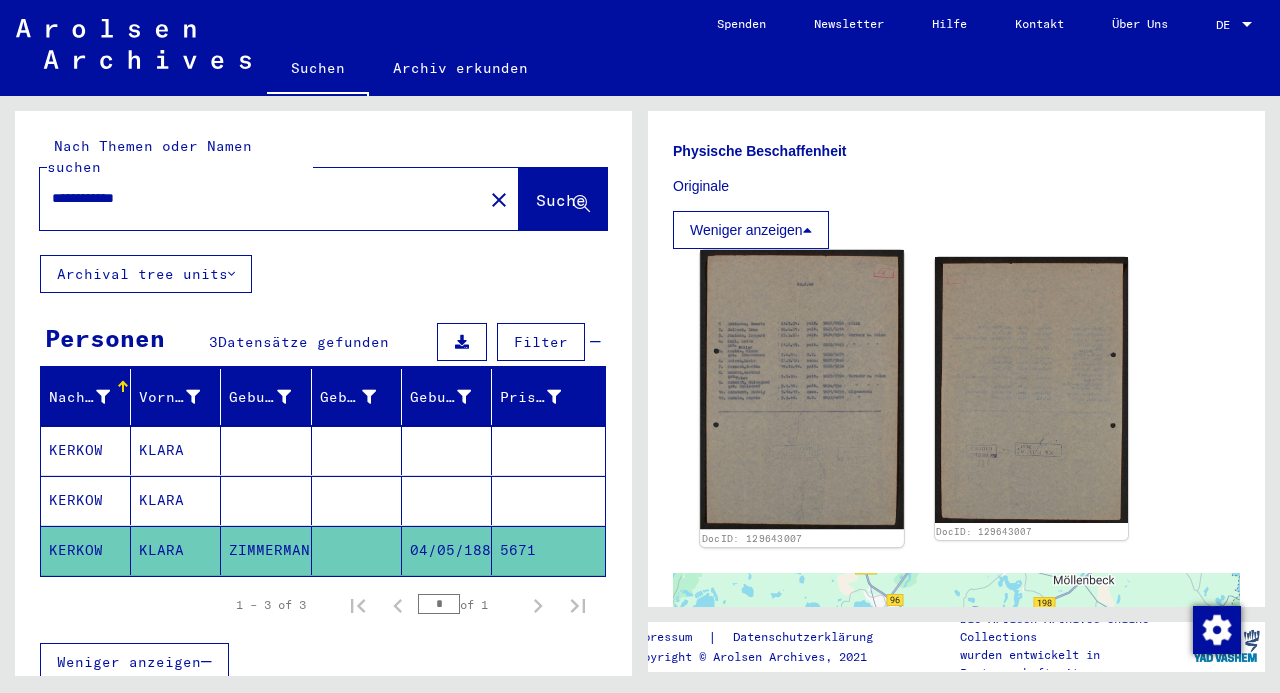 click 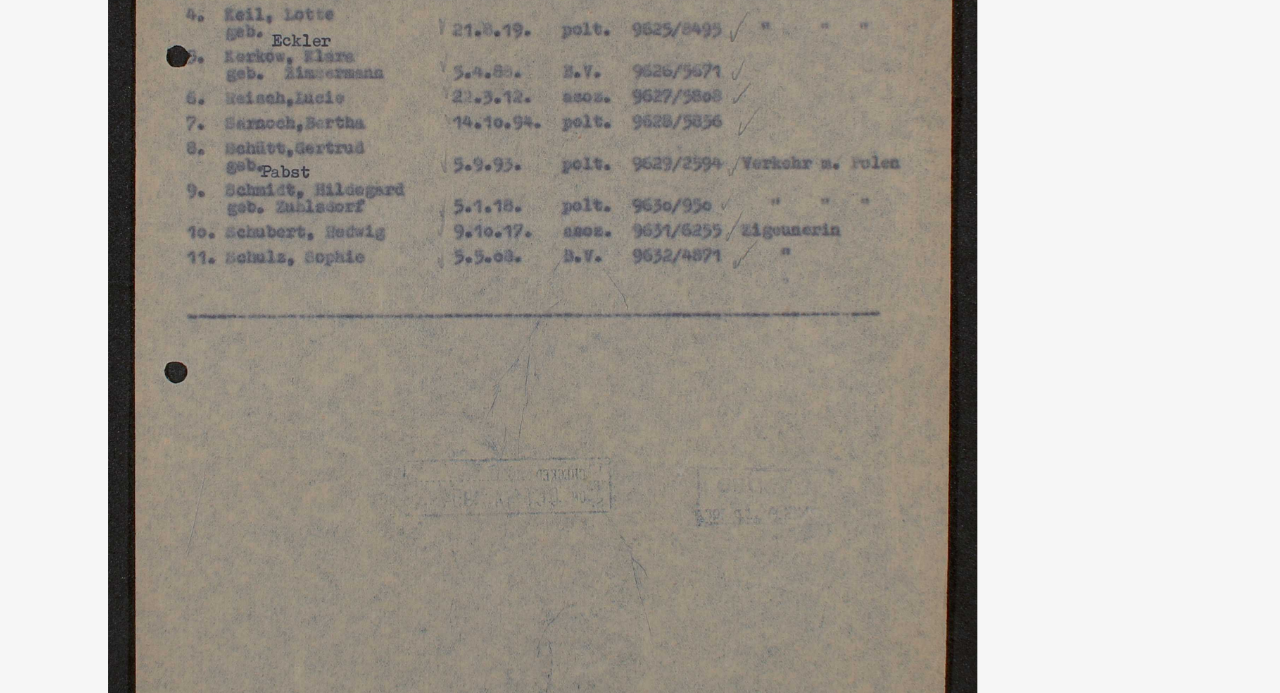 scroll, scrollTop: 550, scrollLeft: 0, axis: vertical 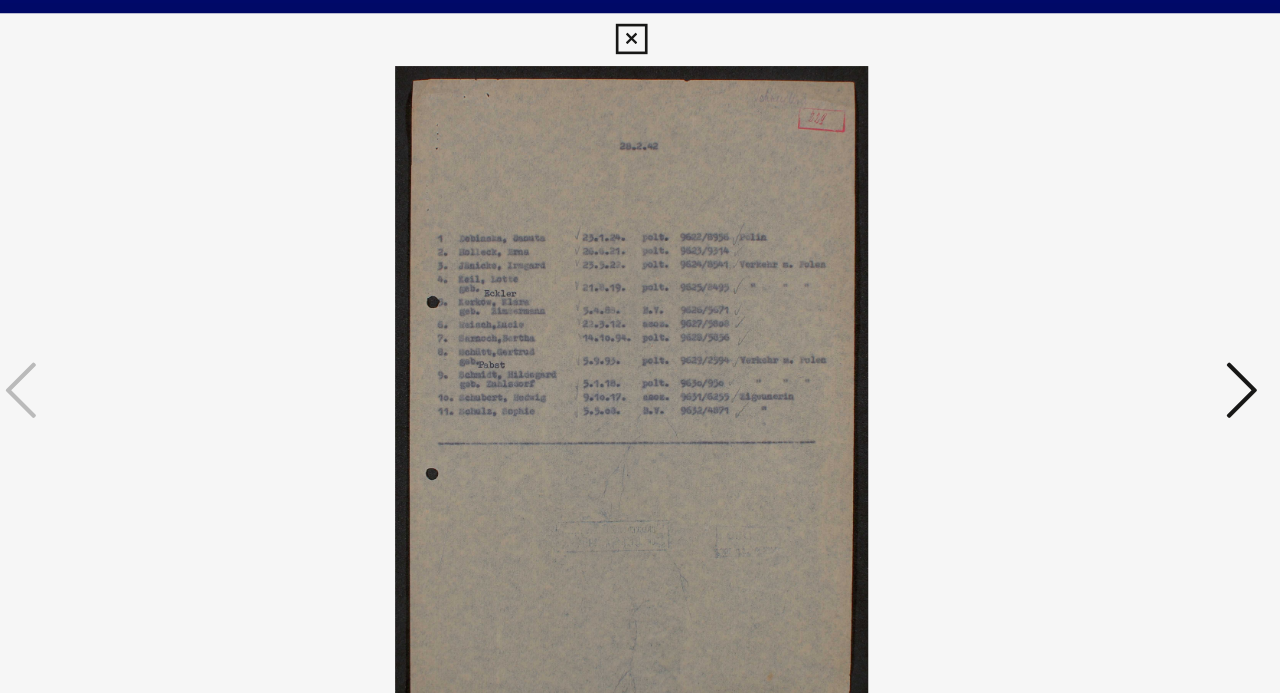 click at bounding box center [1102, 295] 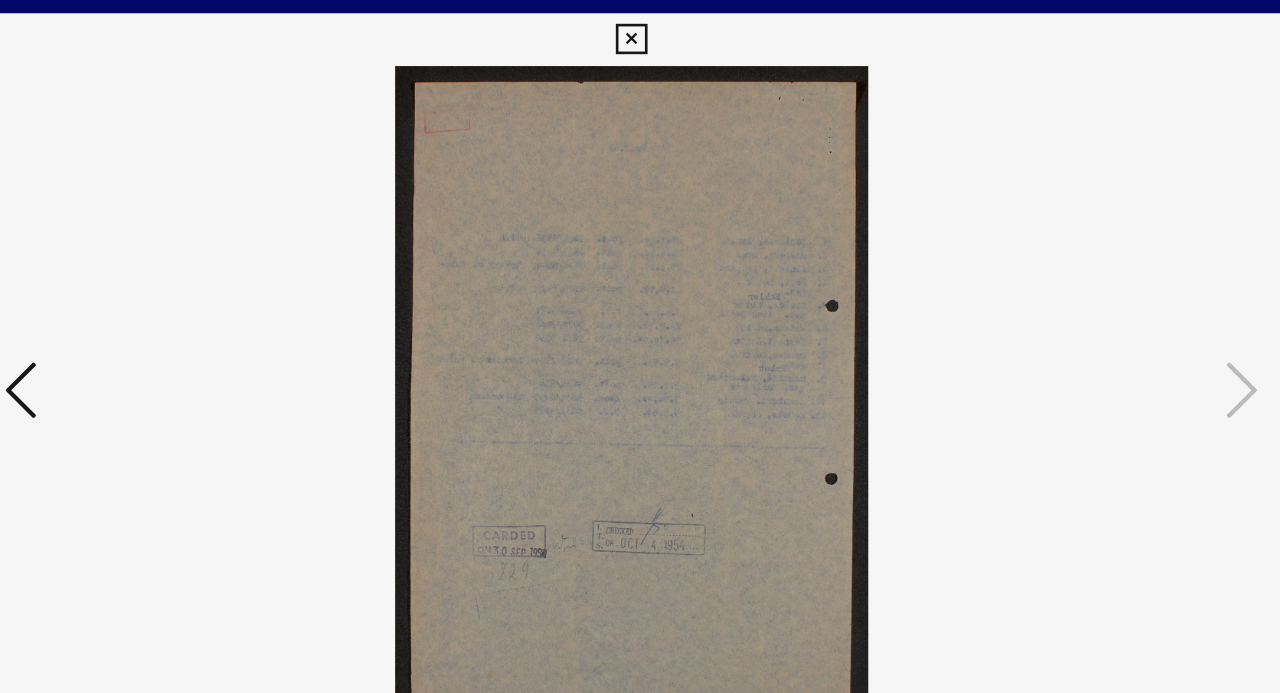 click at bounding box center [178, 295] 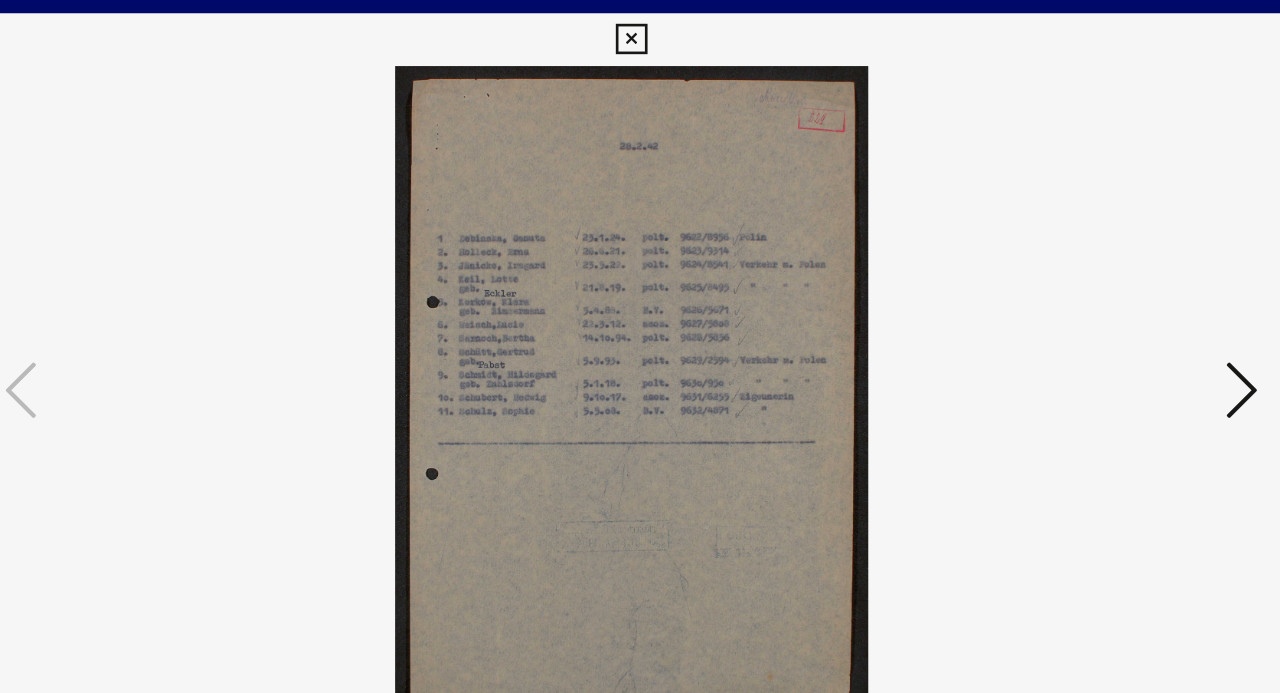 click at bounding box center (640, 296) 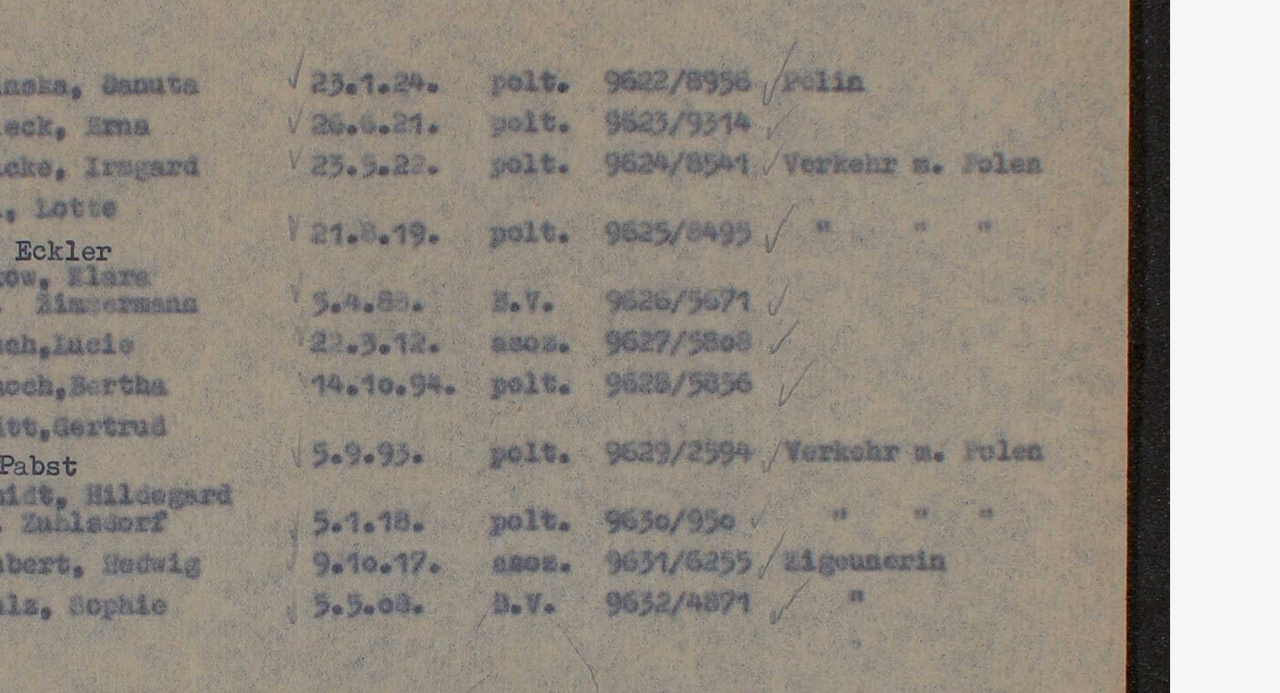 scroll, scrollTop: 549, scrollLeft: 0, axis: vertical 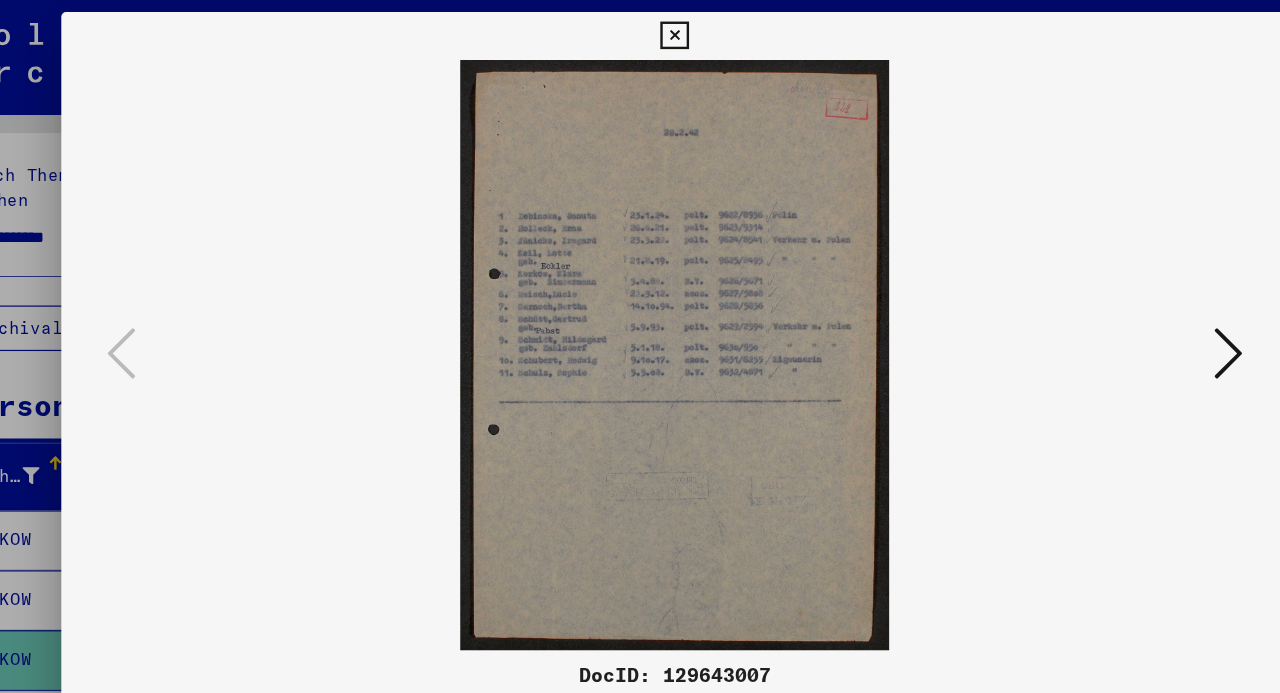 click at bounding box center (639, 30) 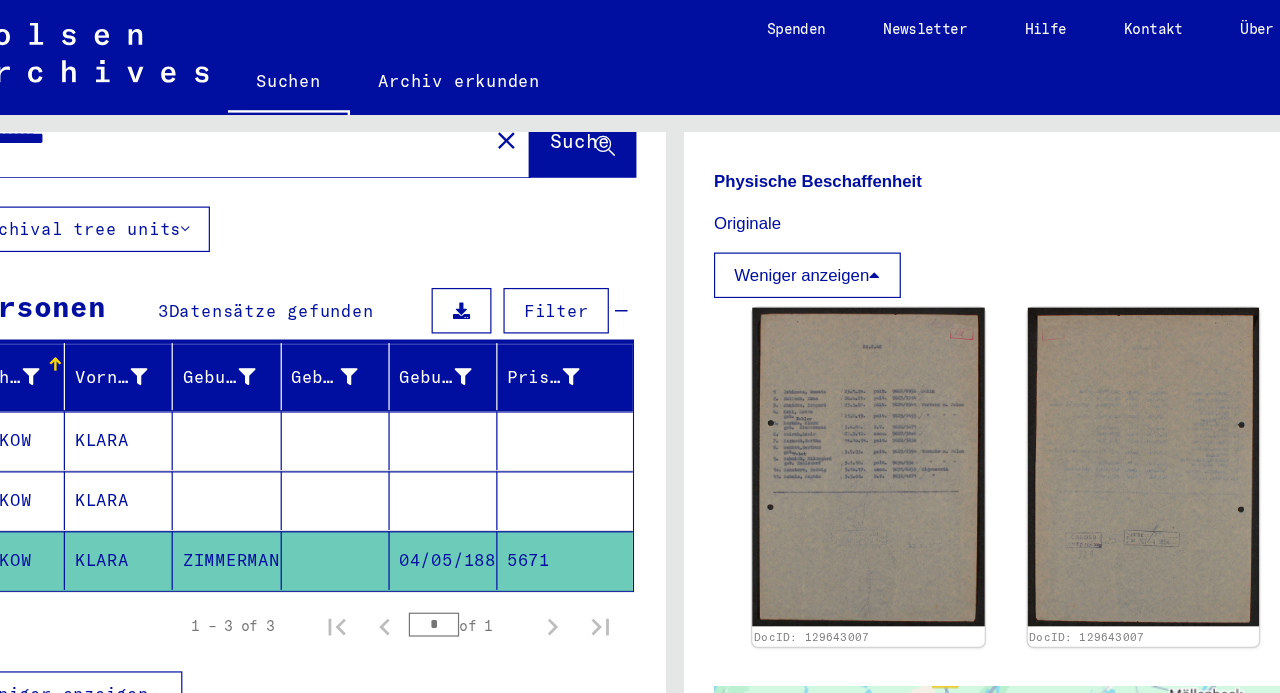 scroll, scrollTop: 126, scrollLeft: 0, axis: vertical 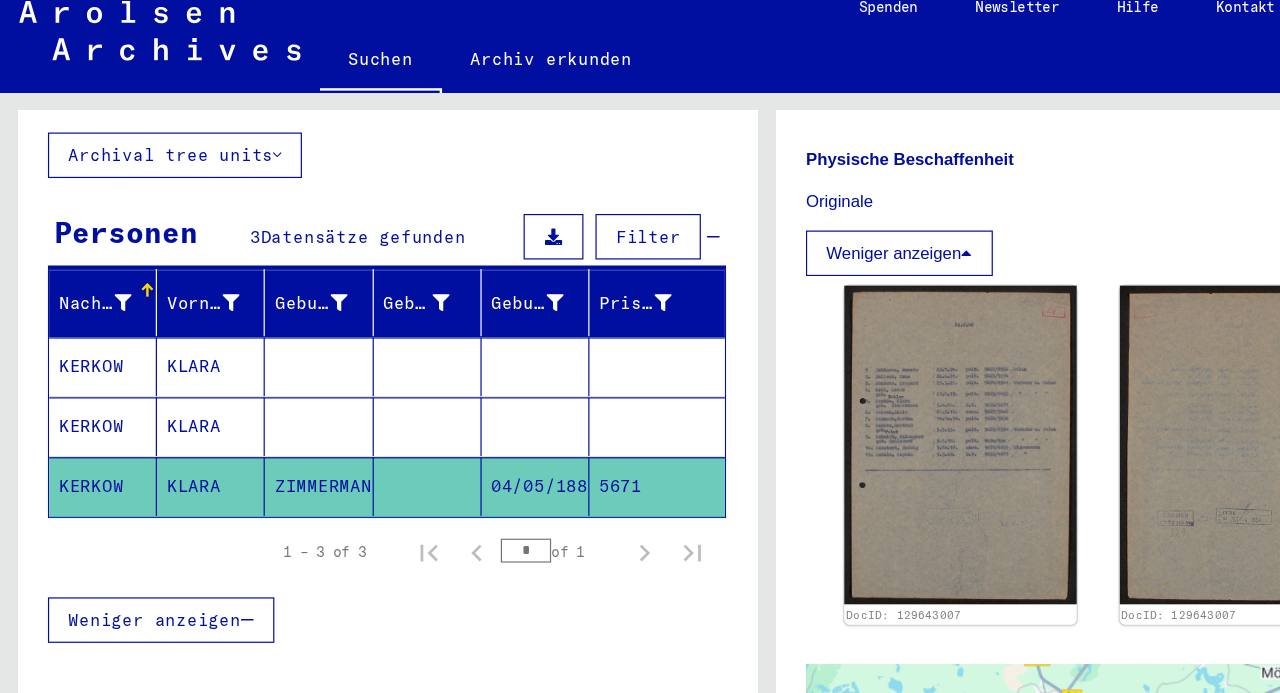 click on "KERKOW" at bounding box center (86, 424) 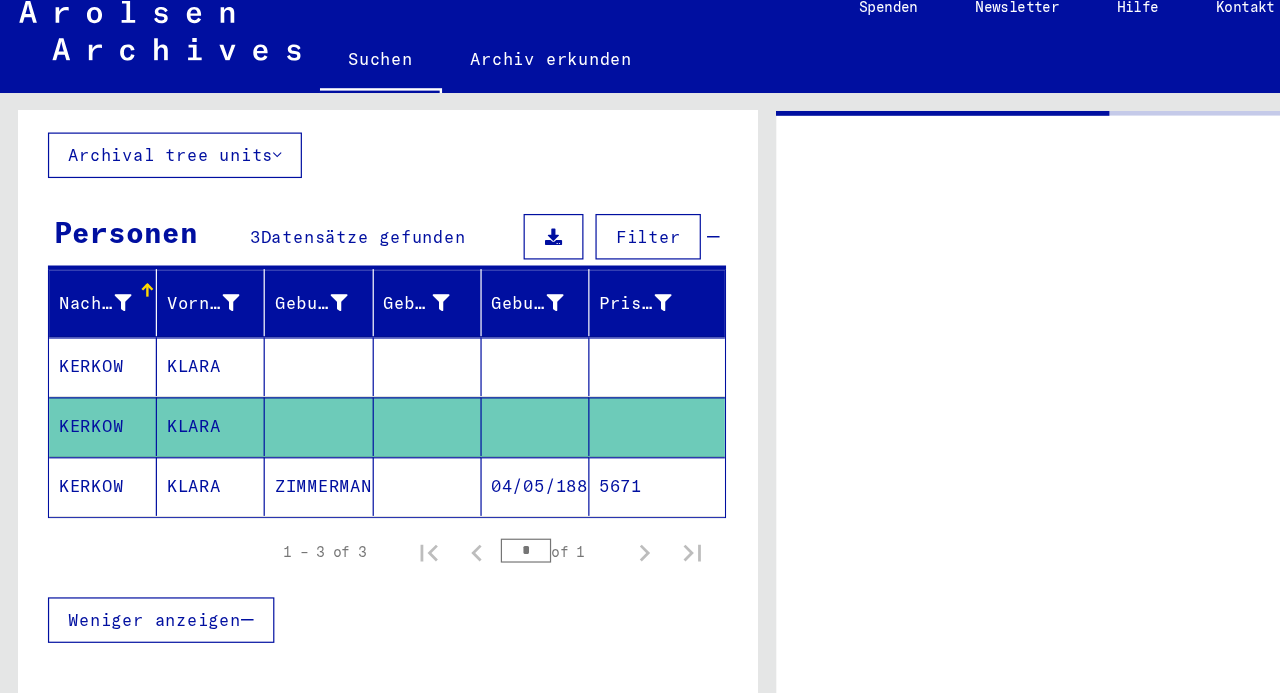 scroll, scrollTop: 0, scrollLeft: 0, axis: both 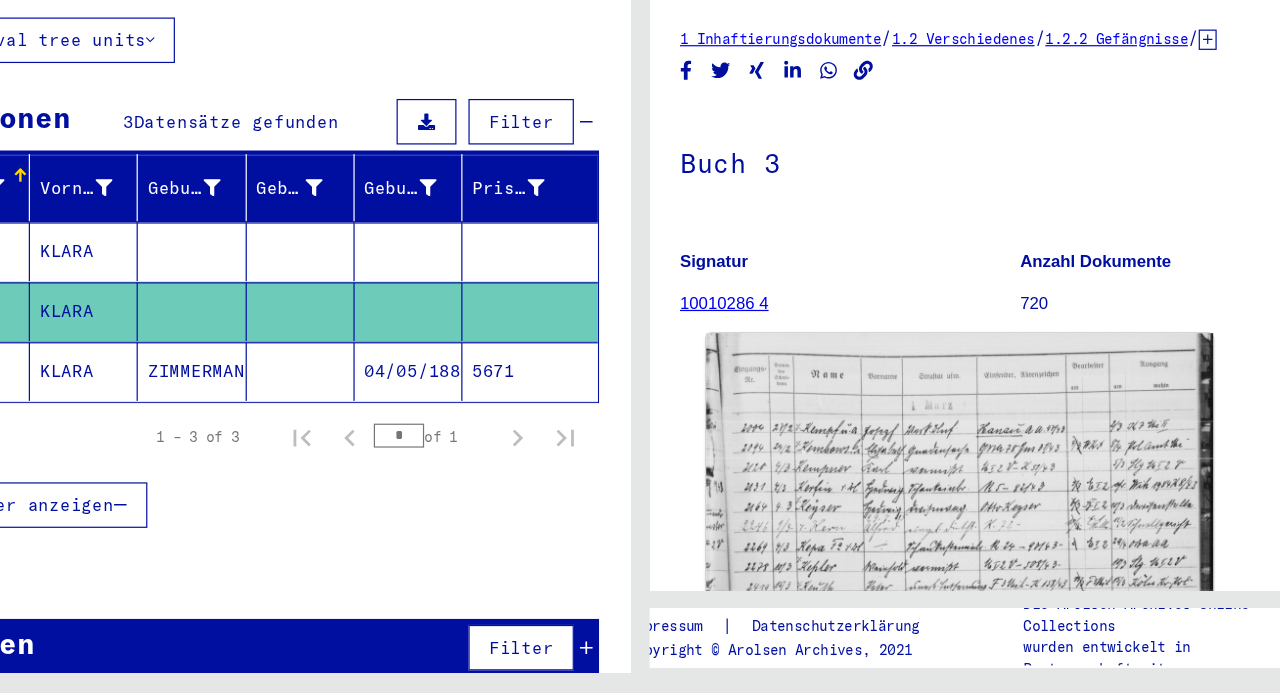 click 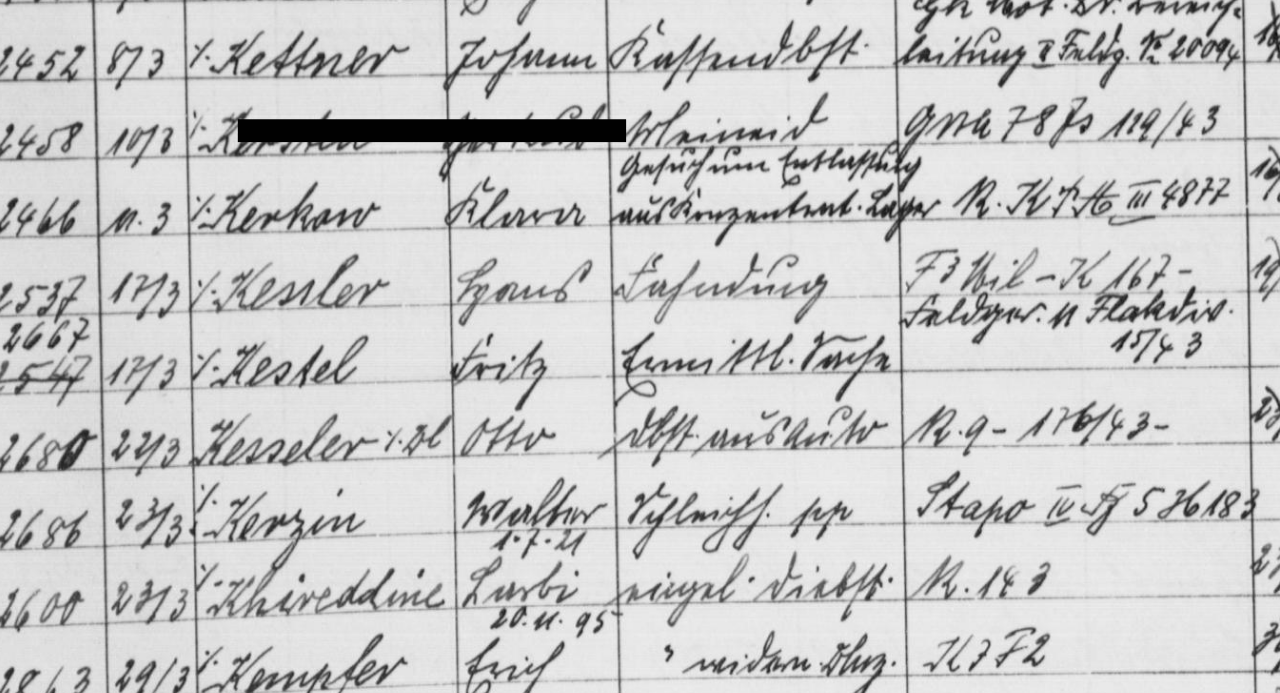 scroll, scrollTop: 126, scrollLeft: 0, axis: vertical 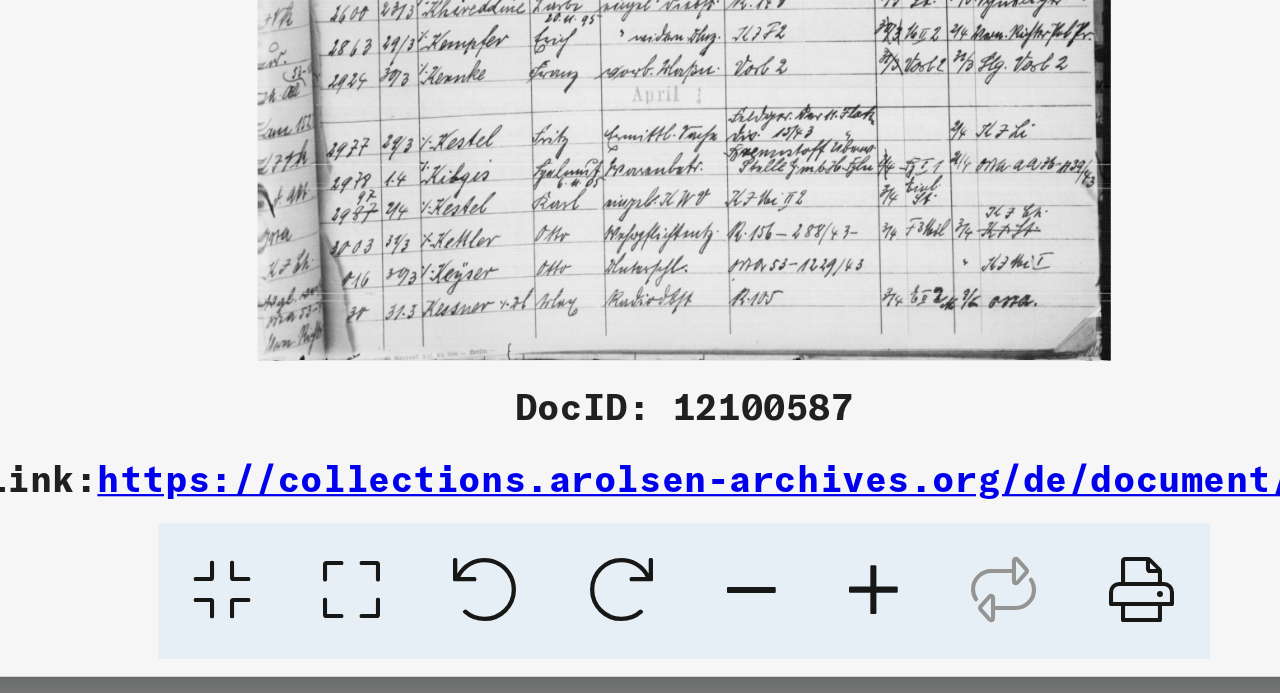 click on "https://collections.arolsen-archives.org/de/document/12100587" at bounding box center [685, 595] 